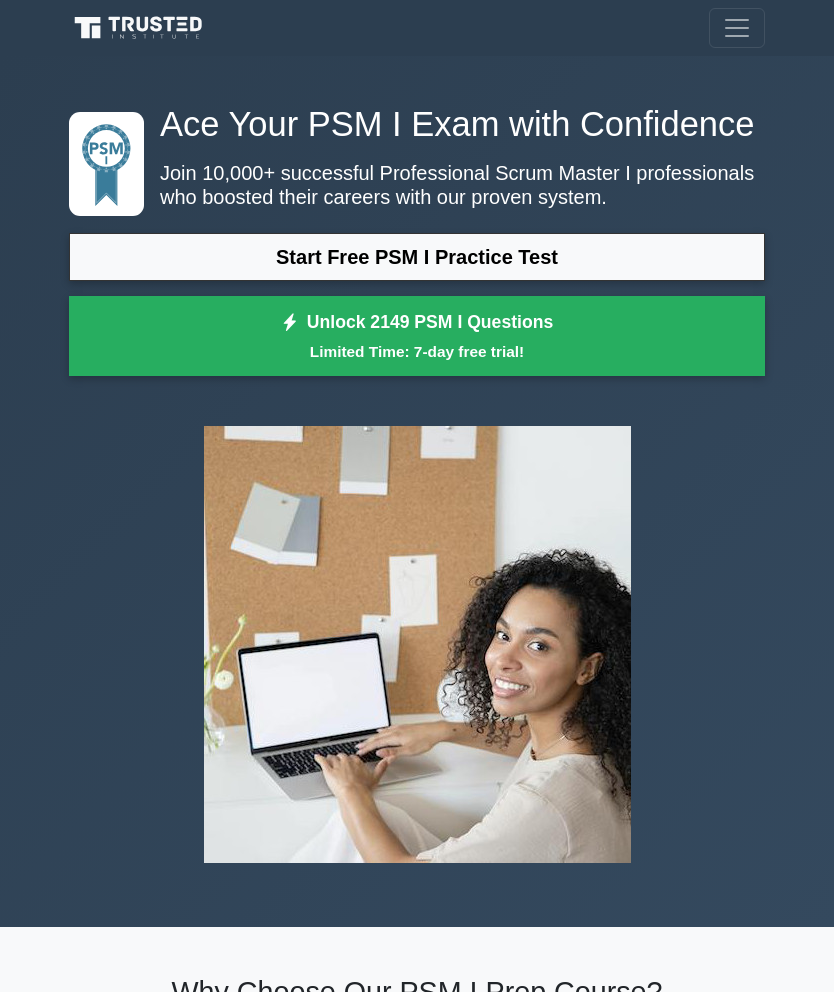 scroll, scrollTop: 0, scrollLeft: 0, axis: both 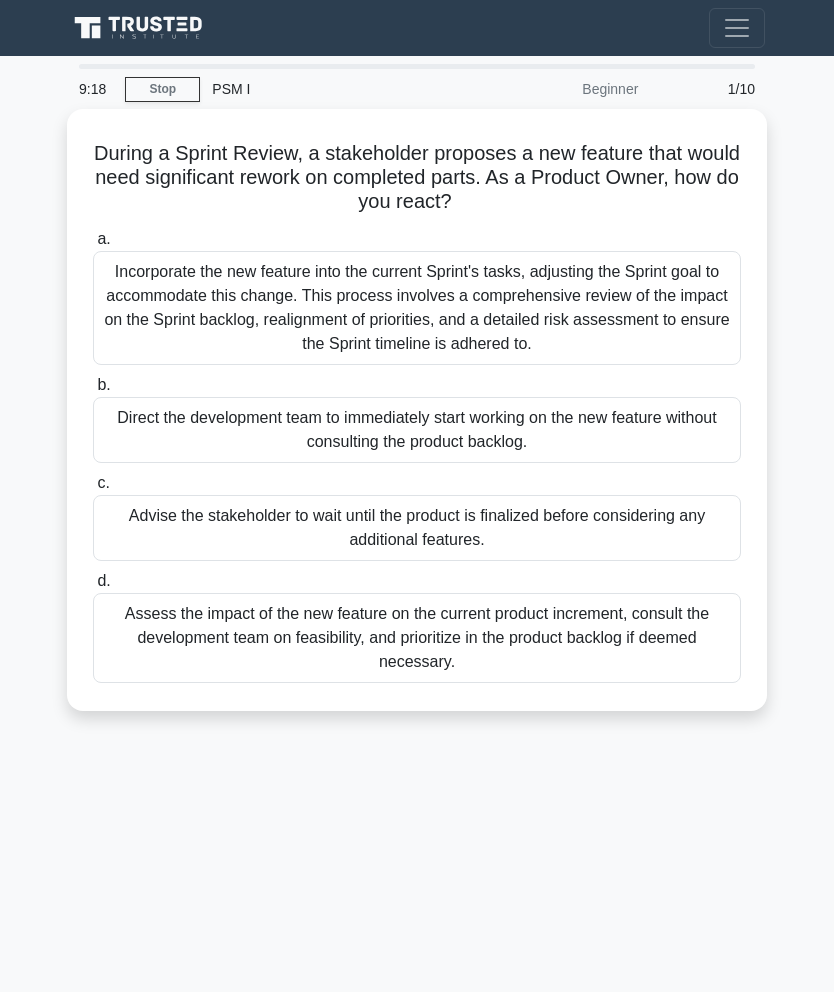 click on "Assess the impact of the new feature on the current product increment, consult the development team on feasibility, and prioritize in the product backlog if deemed necessary." at bounding box center (417, 638) 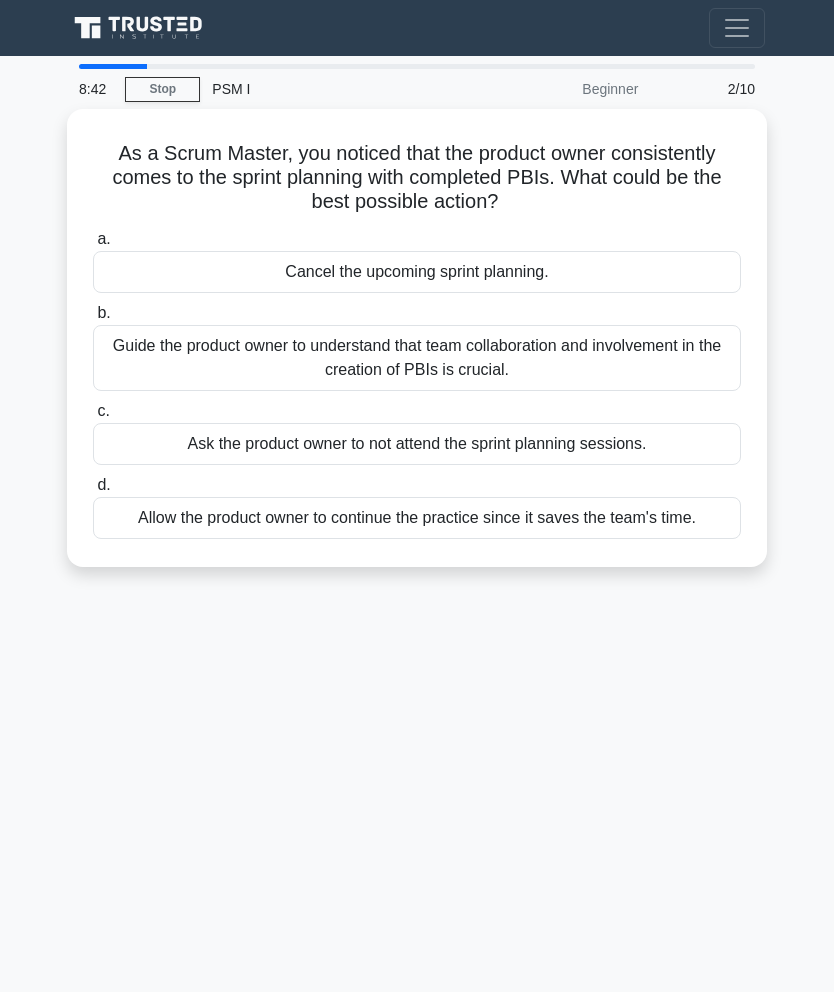 click on "Guide the product owner to understand that team collaboration and involvement in the creation of PBIs is crucial." at bounding box center [417, 358] 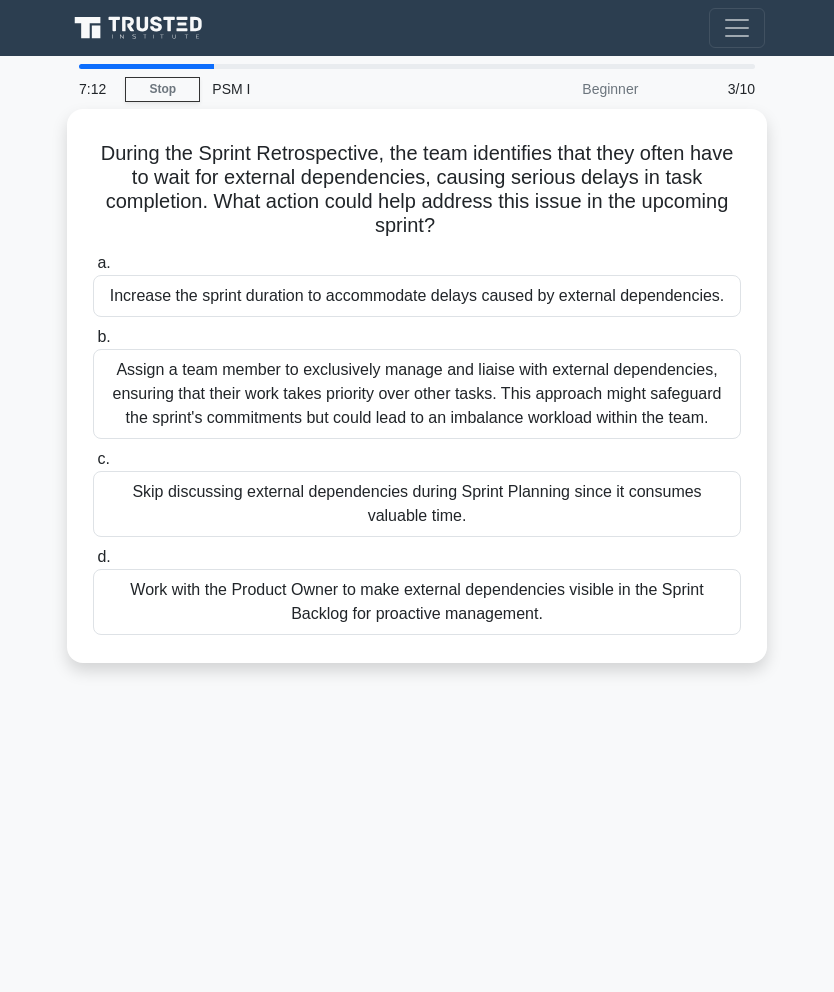 click on "Work with the Product Owner to make external dependencies visible in the Sprint Backlog for proactive management." at bounding box center (417, 602) 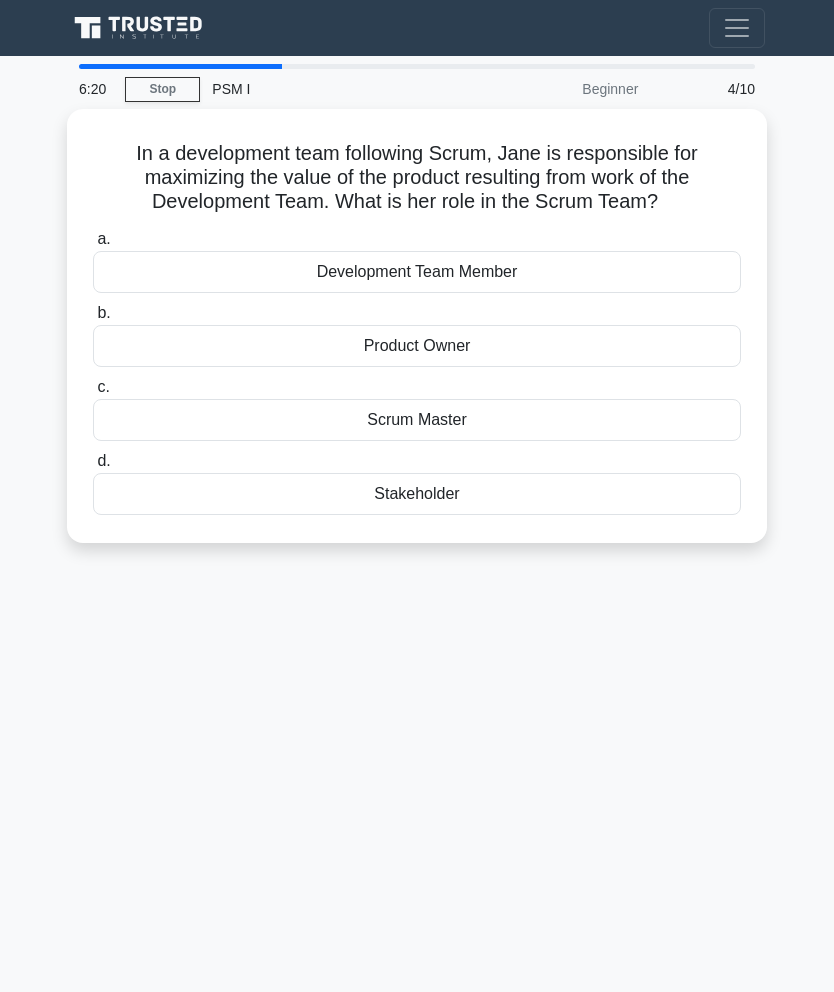 click on "Scrum Master" at bounding box center [417, 420] 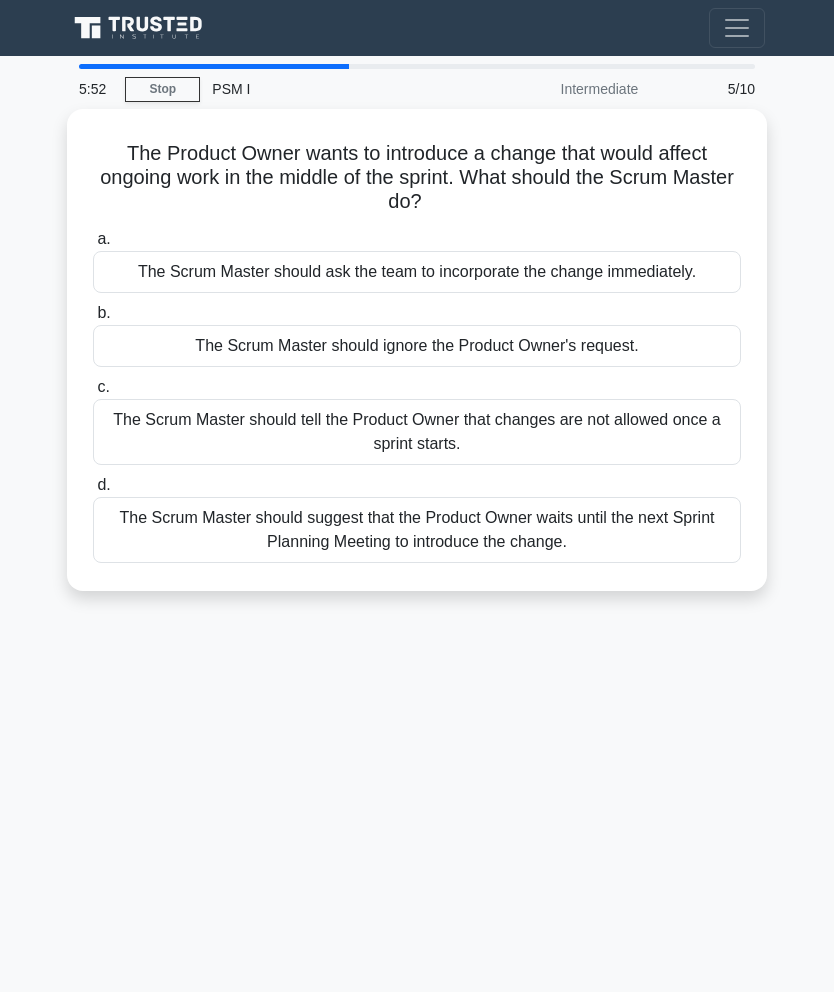click on "The Scrum Master should suggest that the Product Owner waits until the next Sprint Planning Meeting to introduce the change." at bounding box center [417, 530] 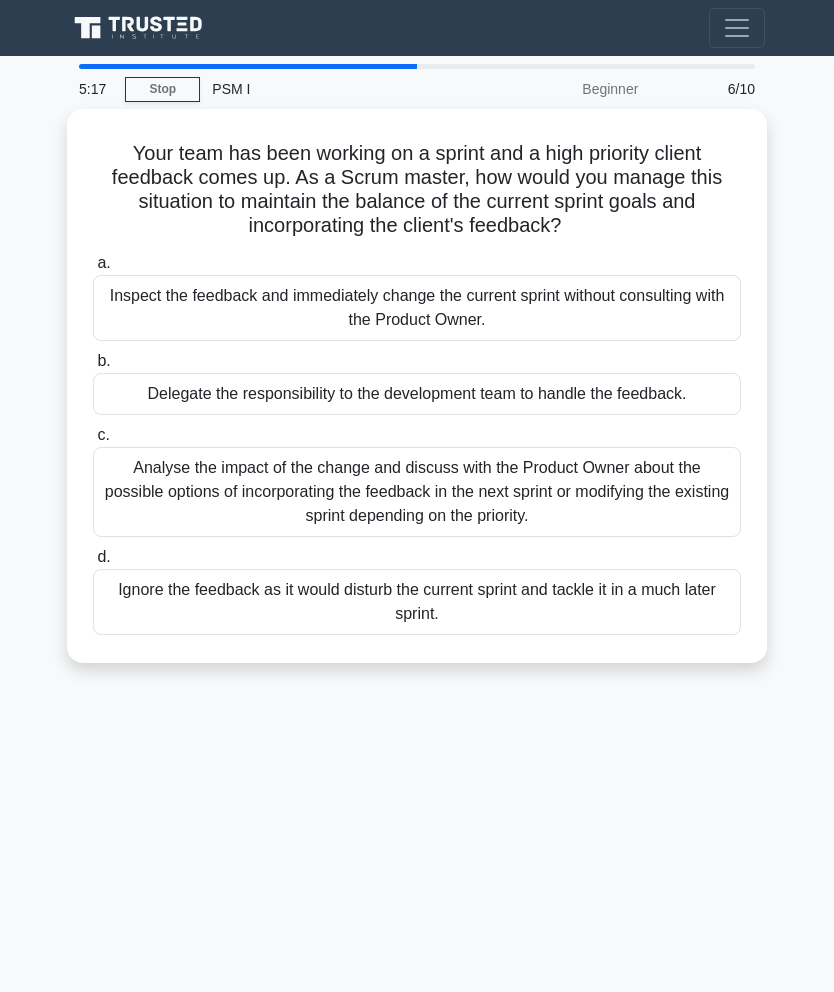 click on "Analyse the impact of the change and discuss with the Product Owner about the possible options of incorporating the feedback in the next sprint or modifying the existing sprint depending on the priority." at bounding box center [417, 492] 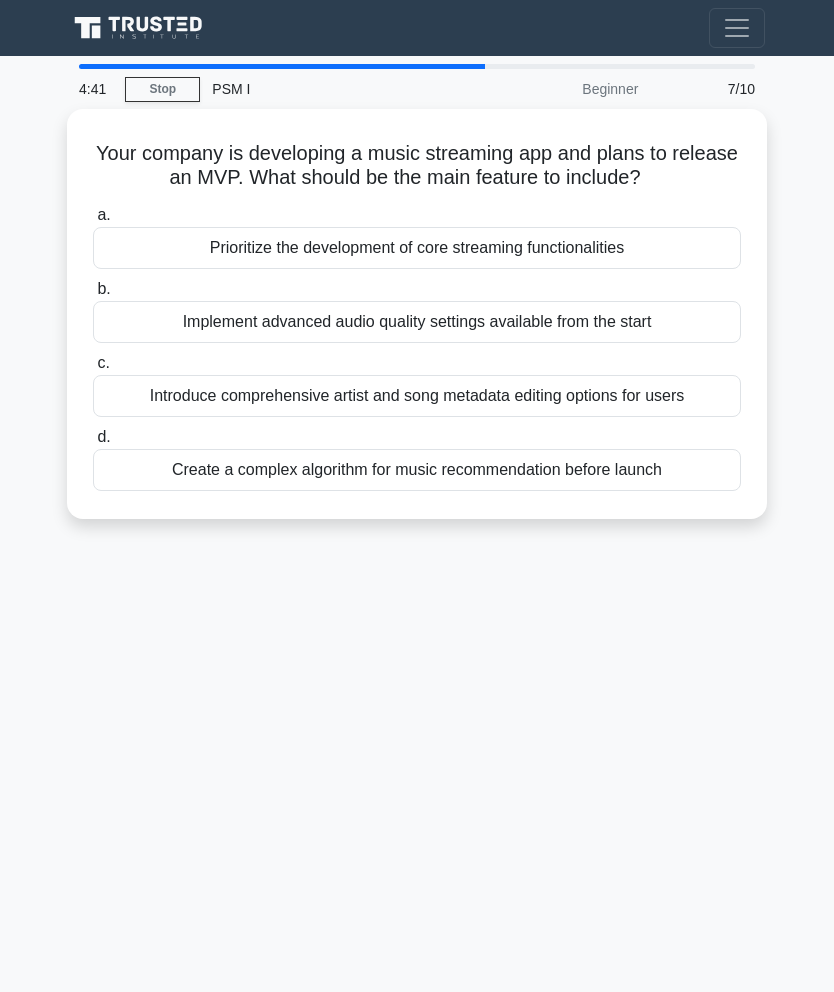 click on "Prioritize the development of core streaming functionalities" at bounding box center [417, 248] 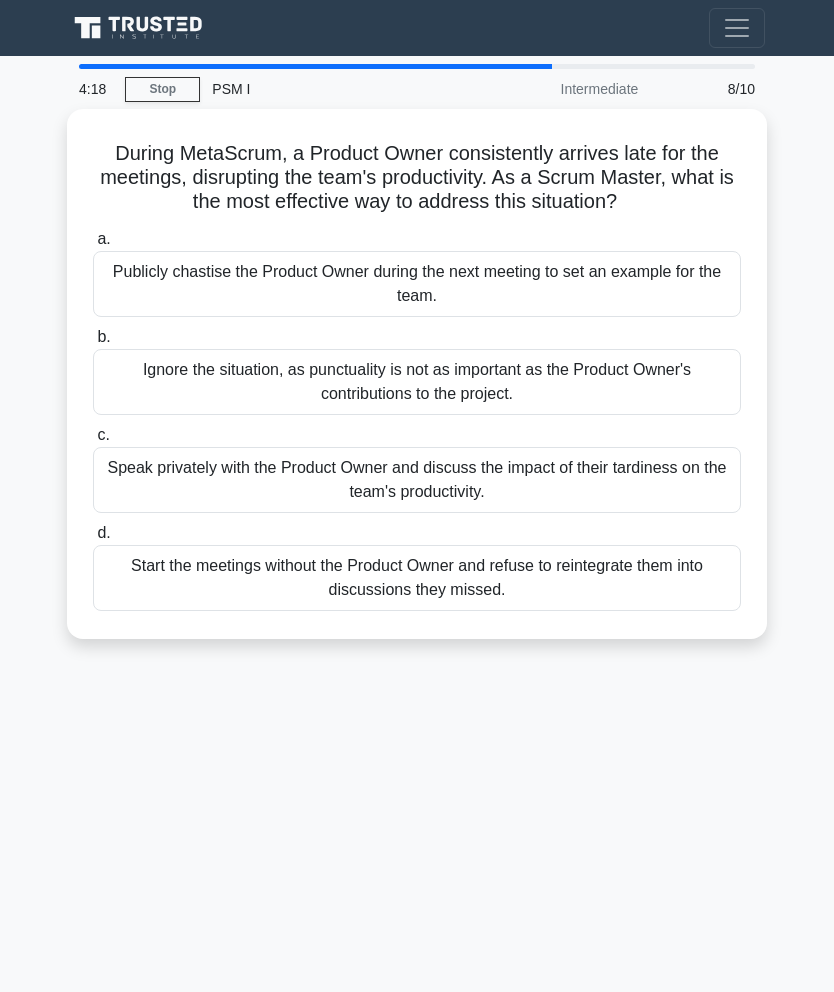 click on "Speak privately with the Product Owner and discuss the impact of their tardiness on the team's productivity." at bounding box center (417, 480) 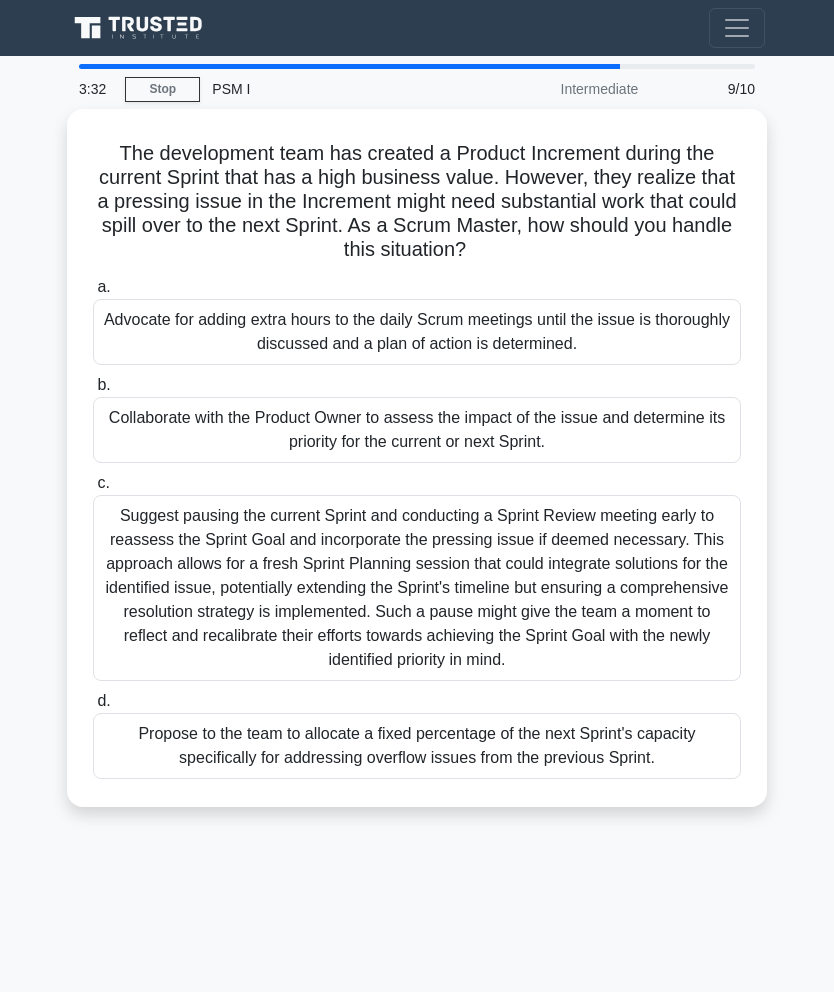 click on "Collaborate with the Product Owner to assess the impact of the issue and determine its priority for the current or next Sprint." at bounding box center [417, 430] 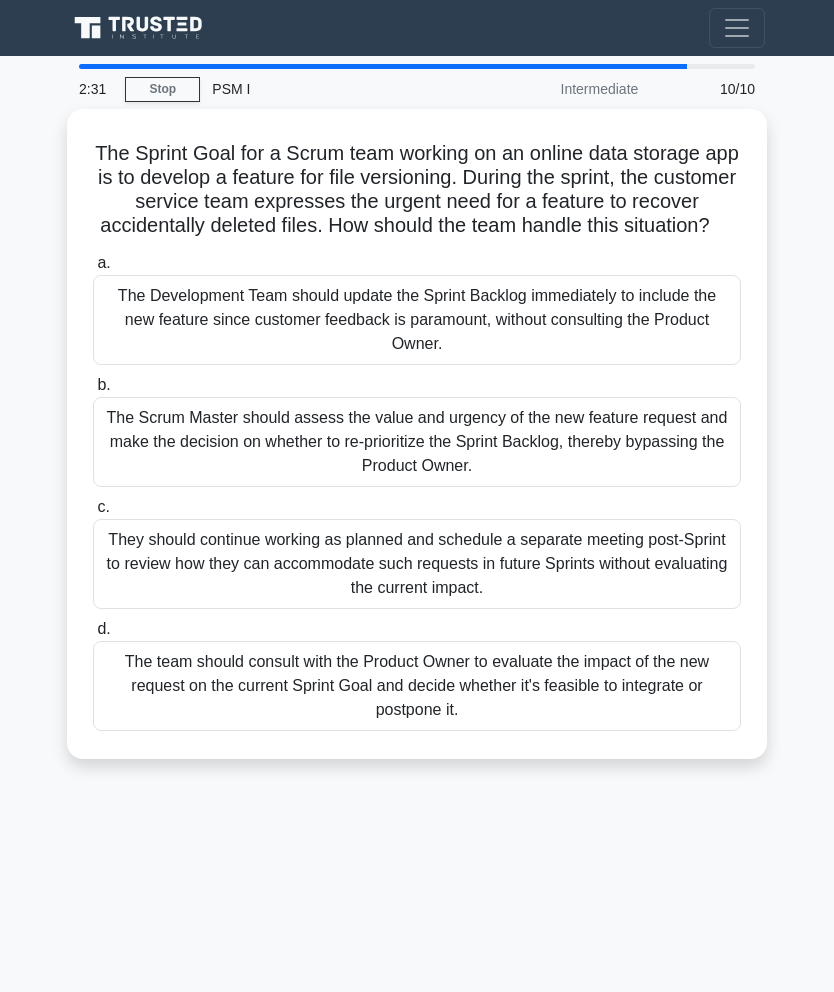 click on "The team should consult with the Product Owner to evaluate the impact of the new request on the current Sprint Goal and decide whether it's feasible to integrate or postpone it." at bounding box center [417, 686] 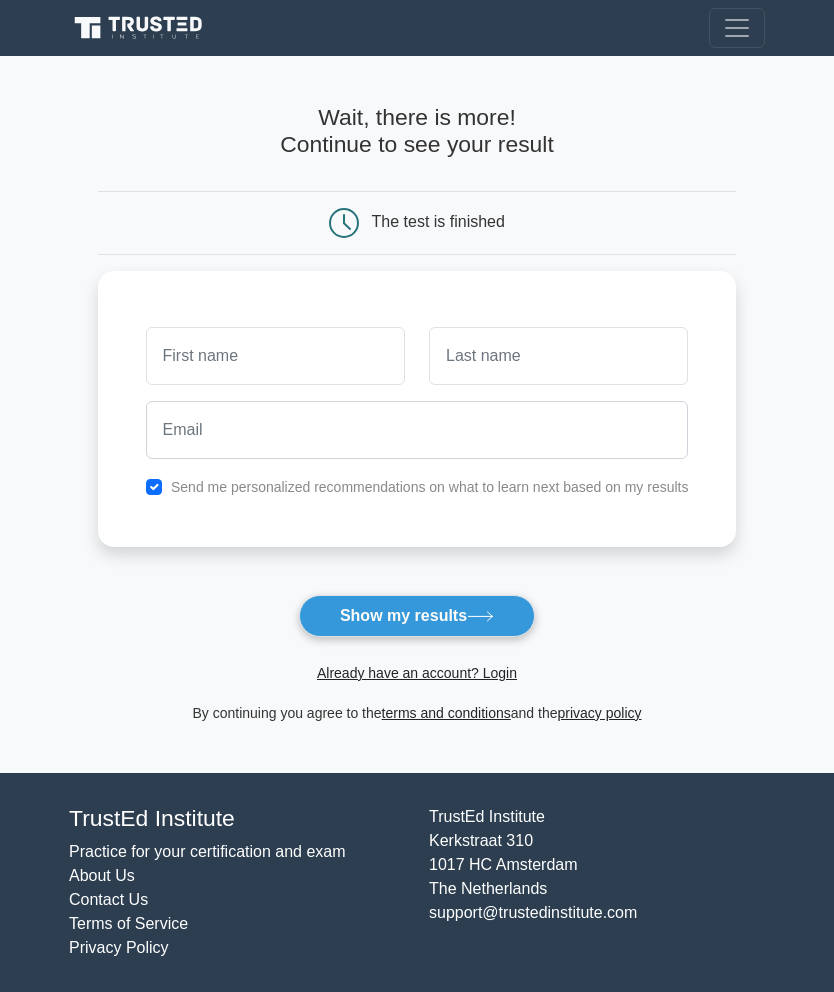 scroll, scrollTop: 0, scrollLeft: 0, axis: both 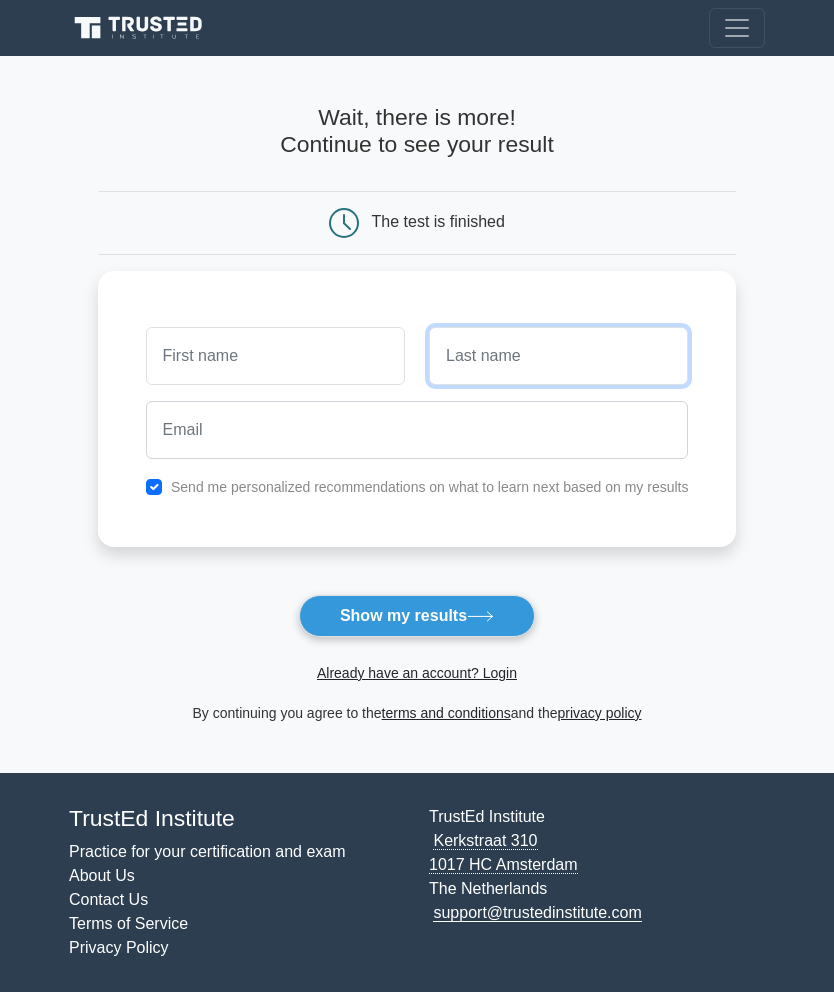 click at bounding box center (558, 356) 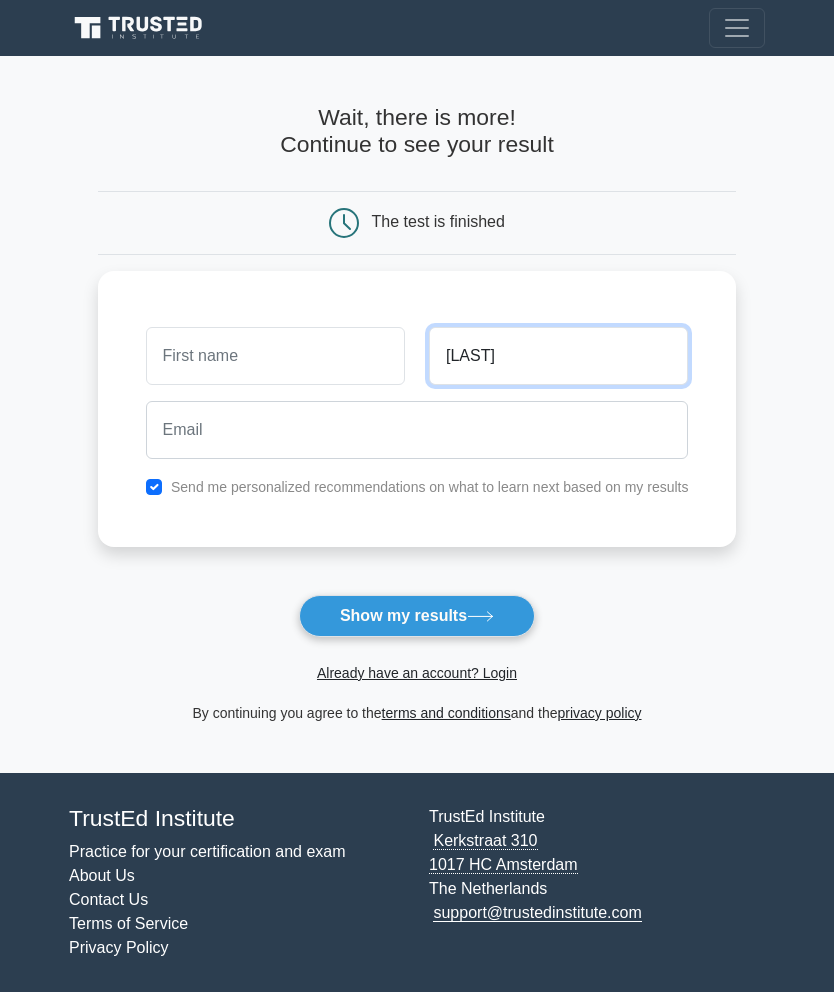 type on "Roy" 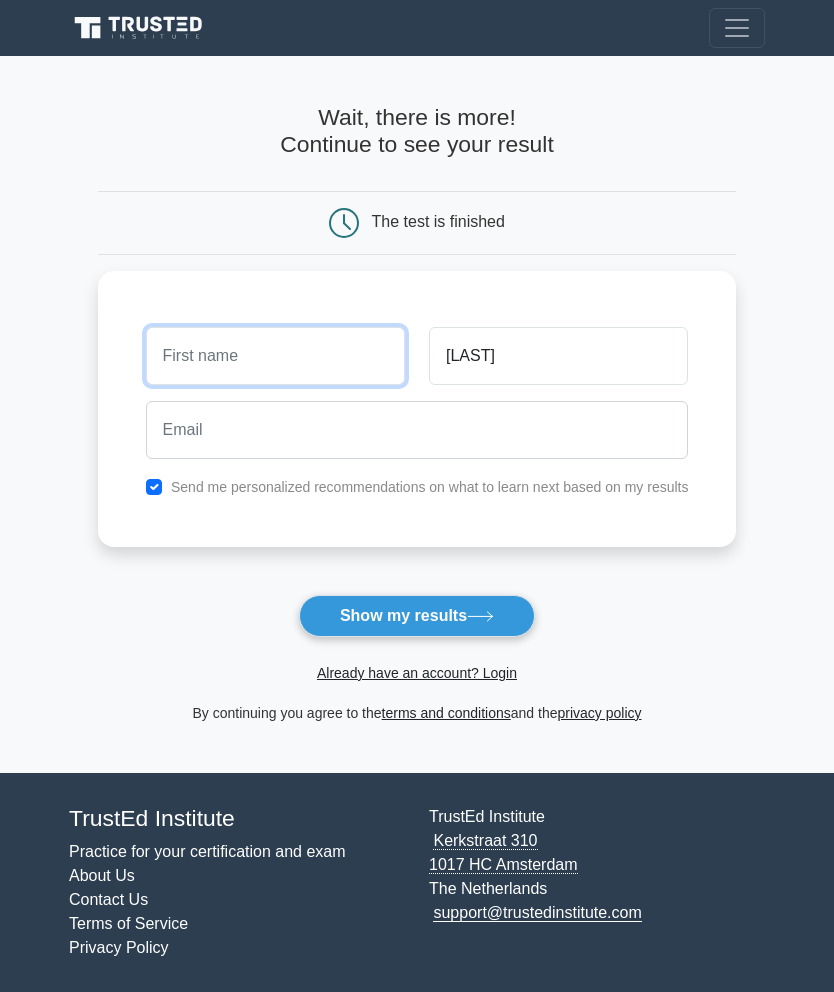click at bounding box center (275, 356) 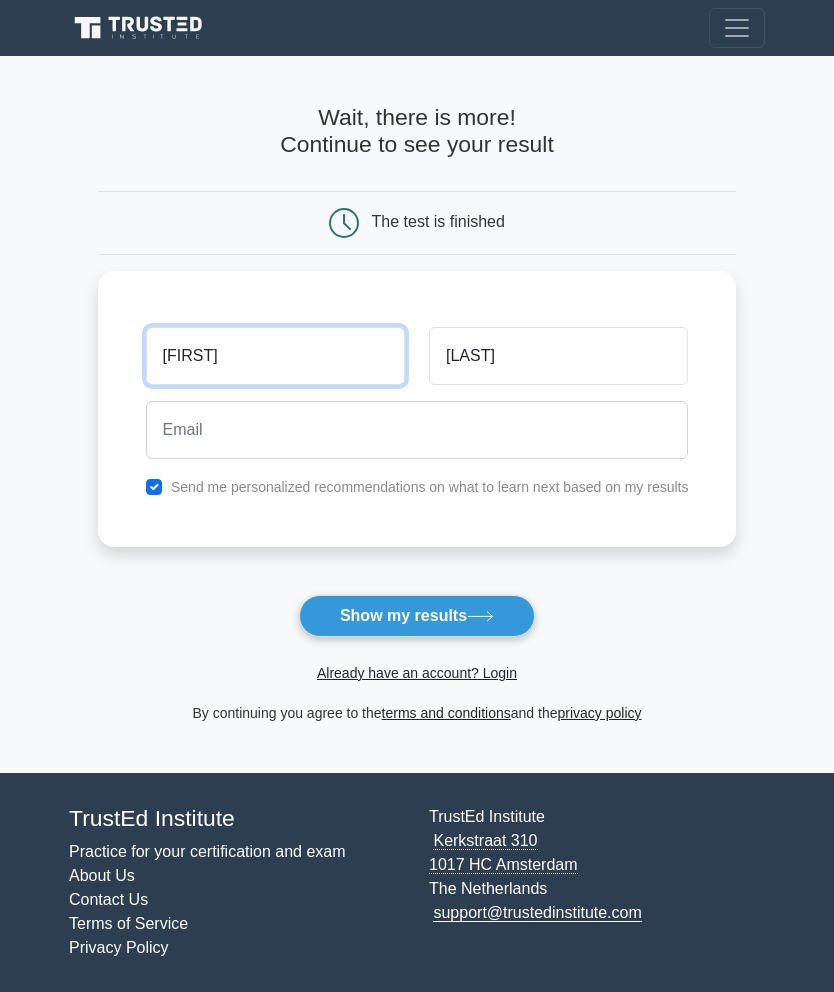 type on "Danielle" 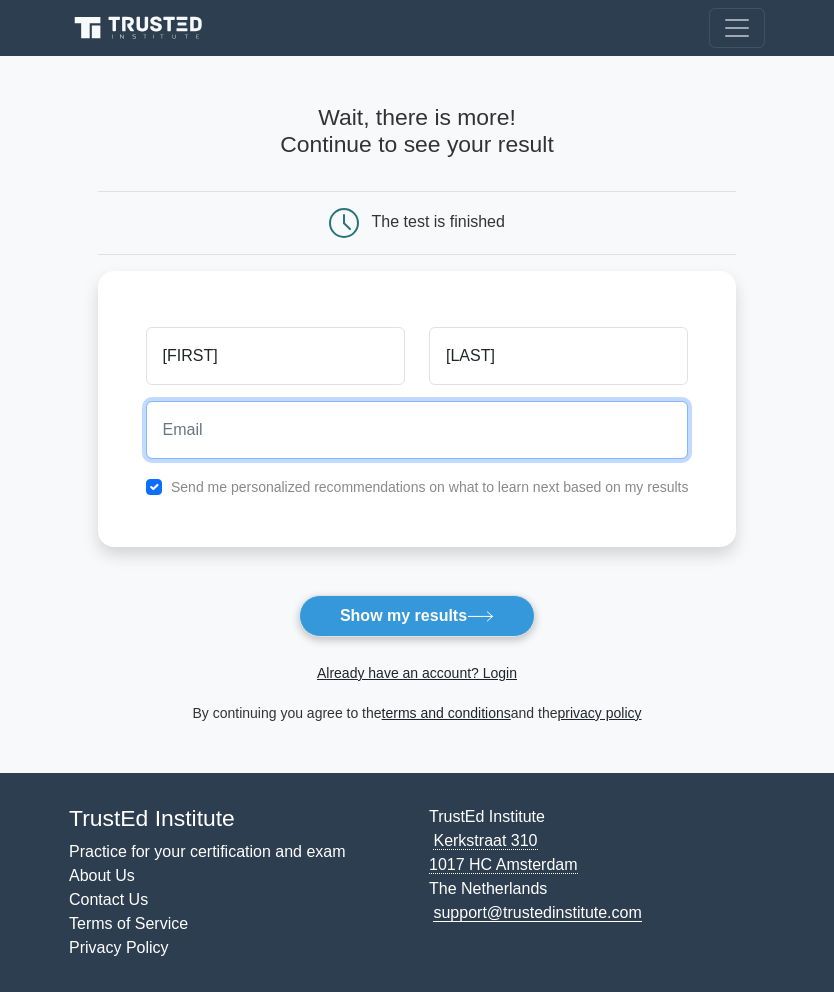 click at bounding box center (417, 430) 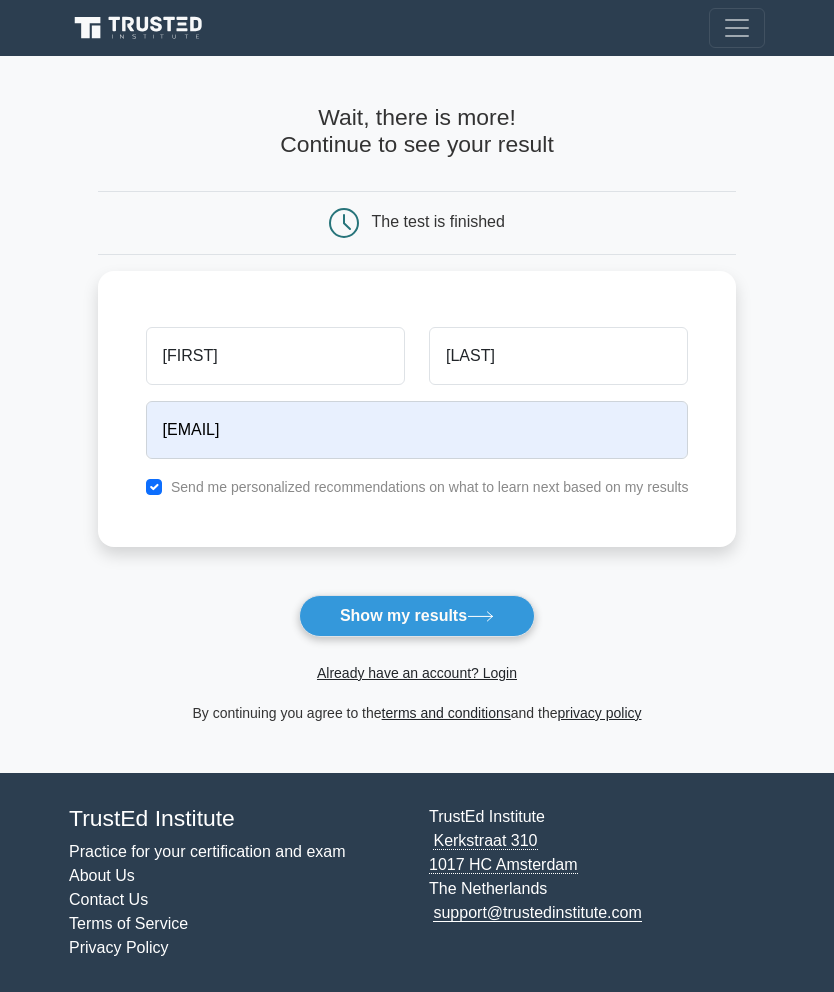 click on "Show my results" at bounding box center [417, 616] 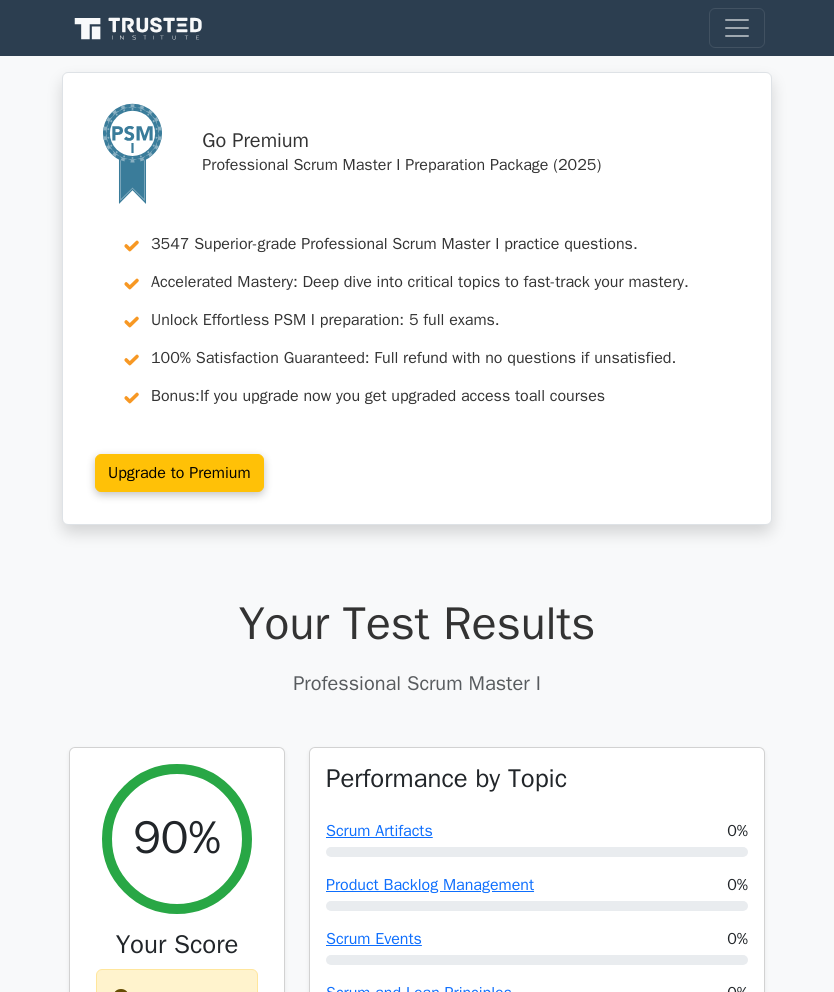 scroll, scrollTop: 0, scrollLeft: 0, axis: both 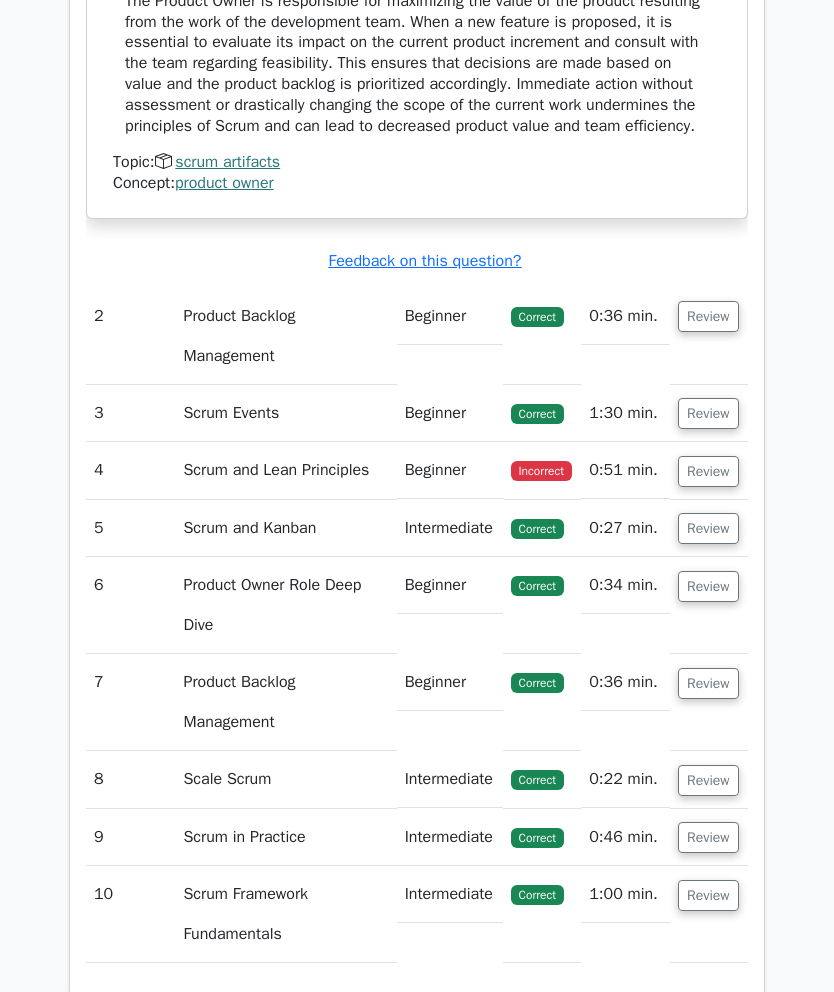 click on "4" at bounding box center [130, 470] 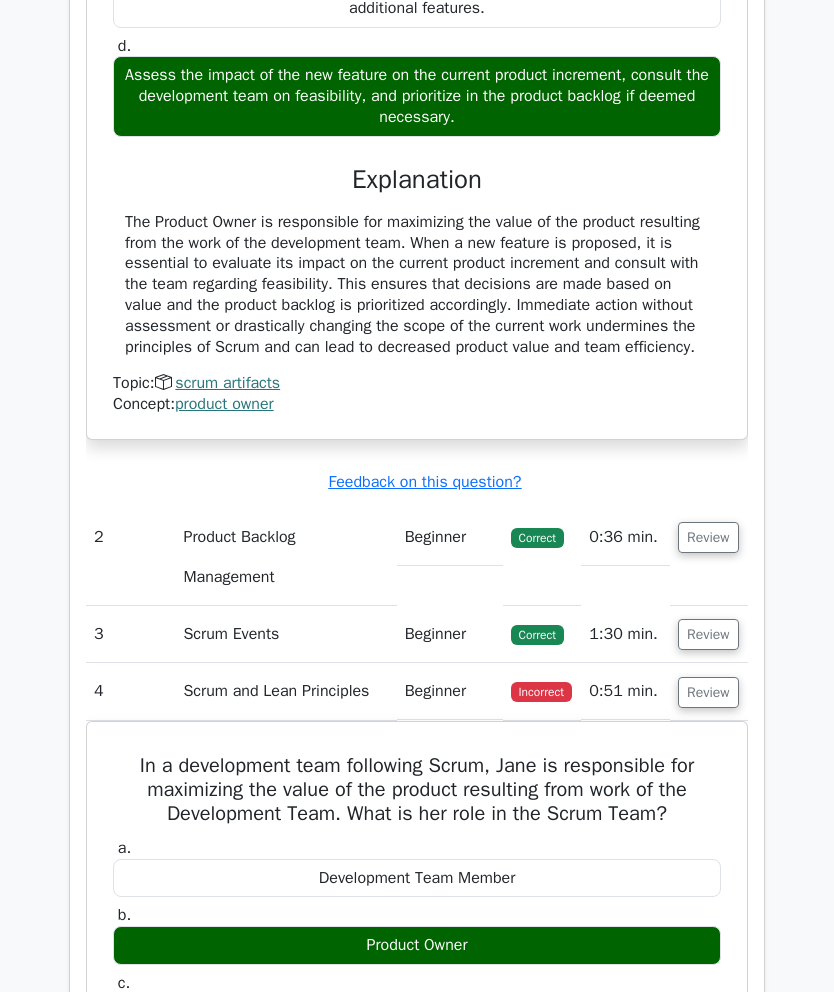 scroll, scrollTop: 2241, scrollLeft: 0, axis: vertical 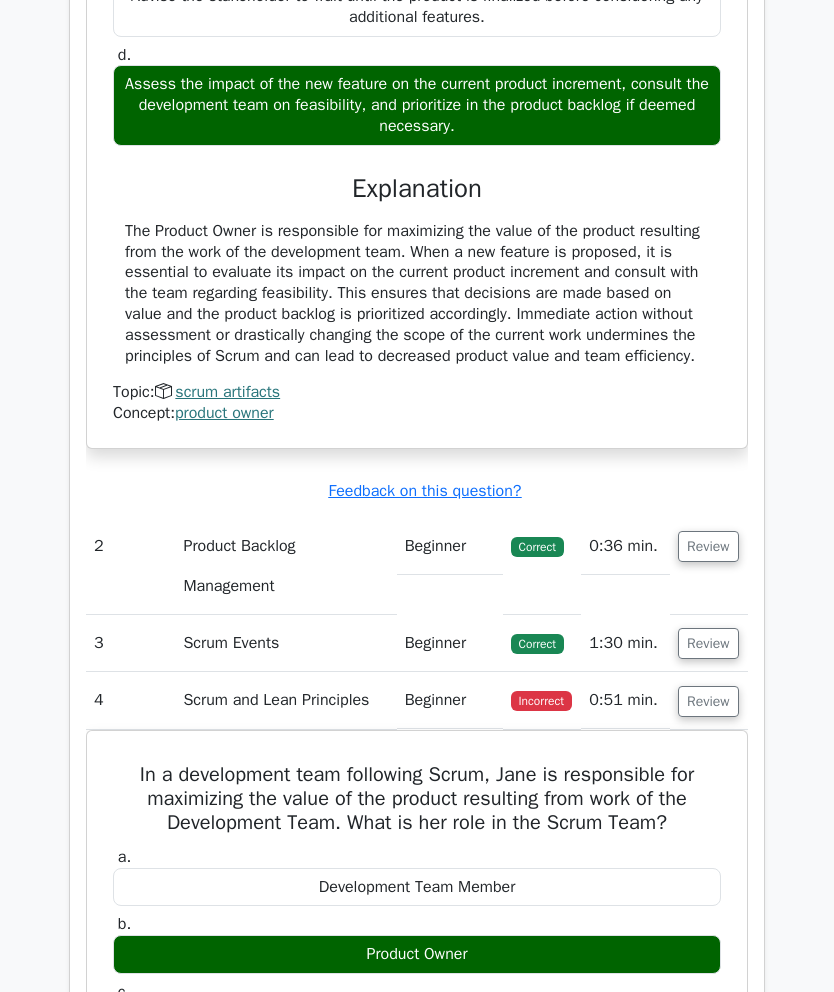 click on "2" at bounding box center (130, 566) 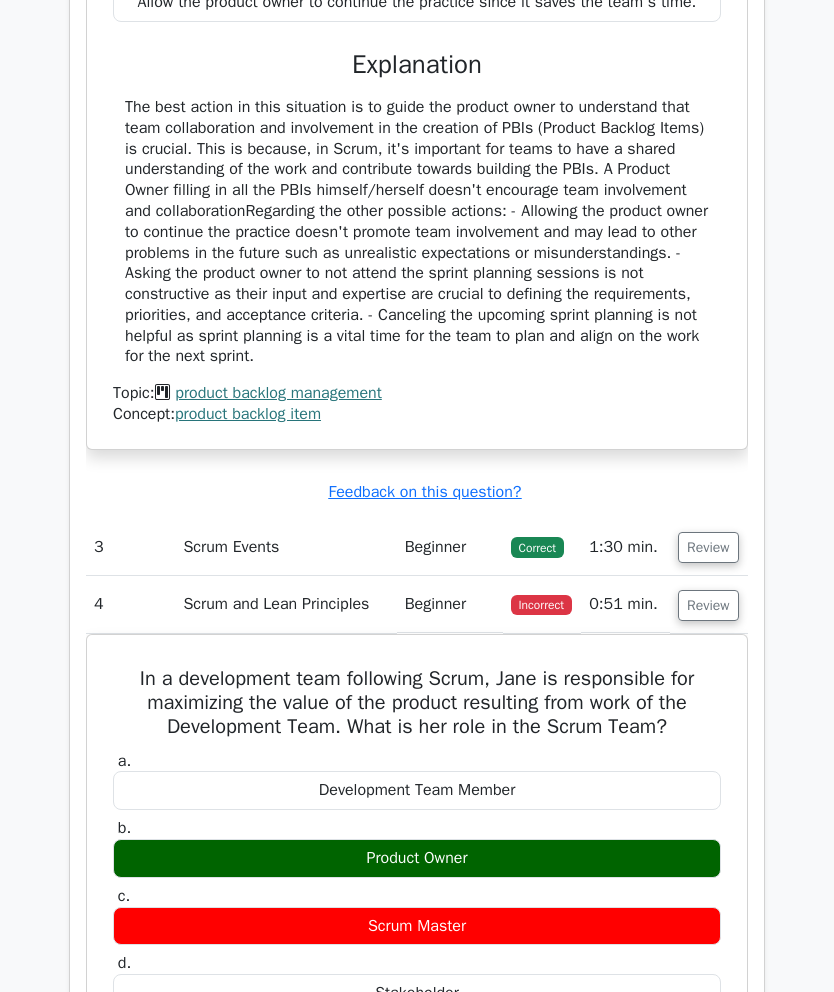 scroll, scrollTop: 3234, scrollLeft: 0, axis: vertical 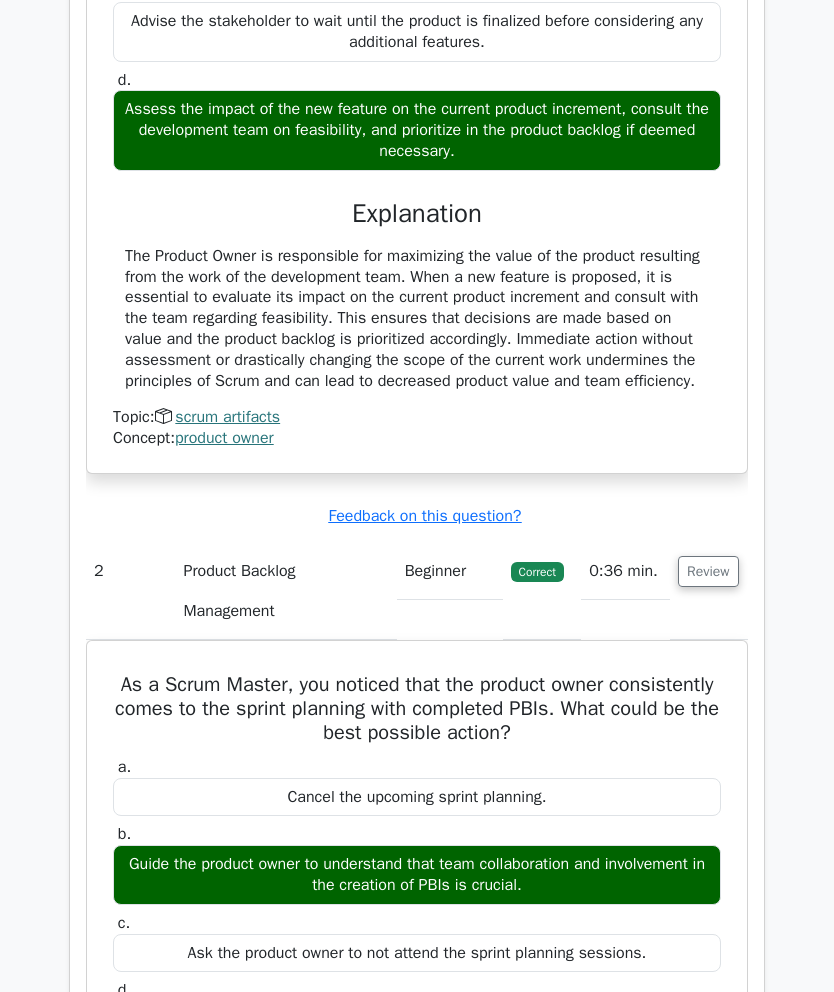 click on "Review" at bounding box center (708, 571) 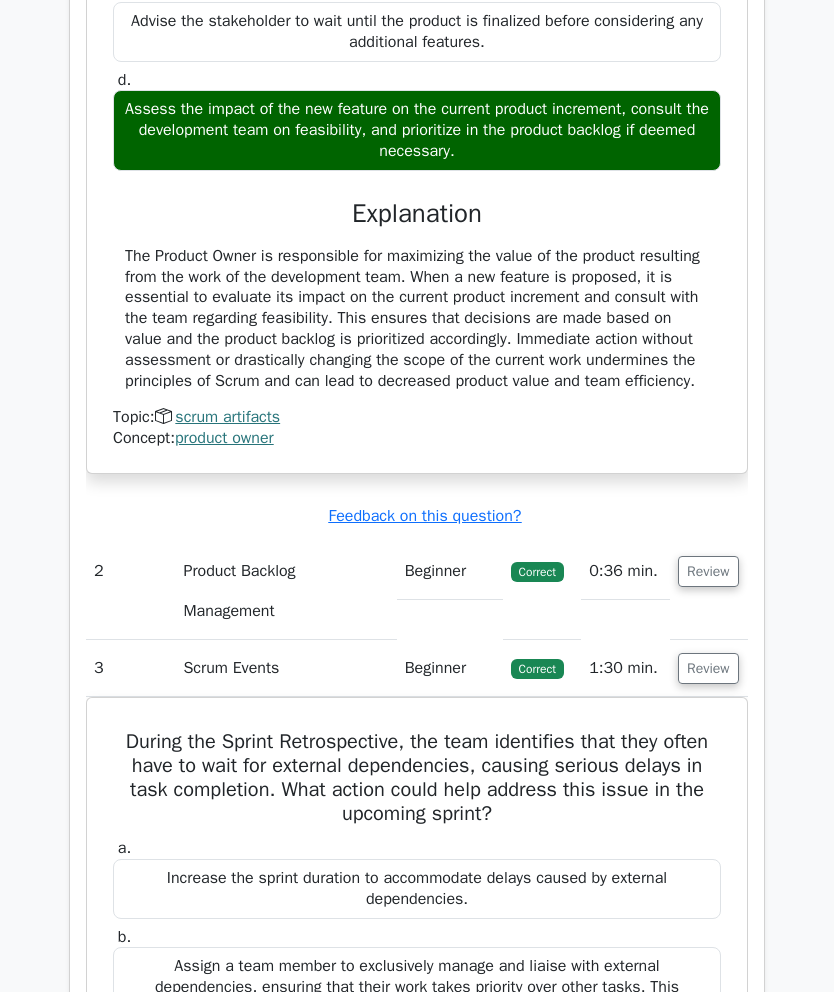 click on "Review" at bounding box center (708, 668) 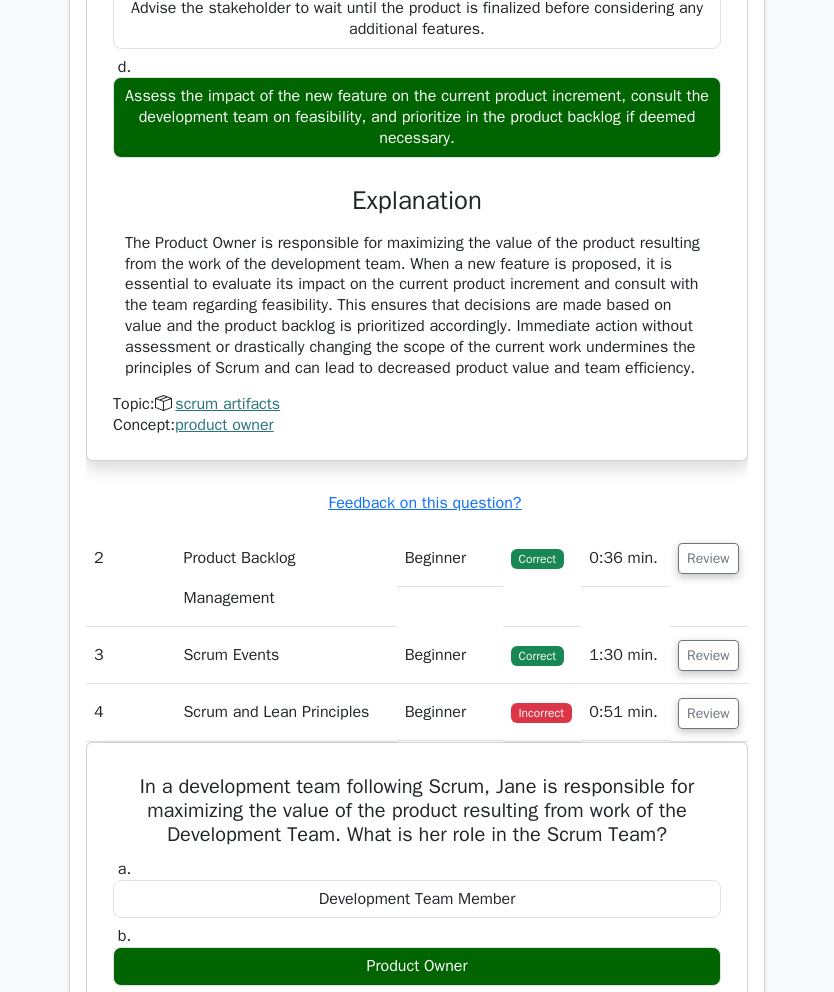 scroll, scrollTop: 2229, scrollLeft: 0, axis: vertical 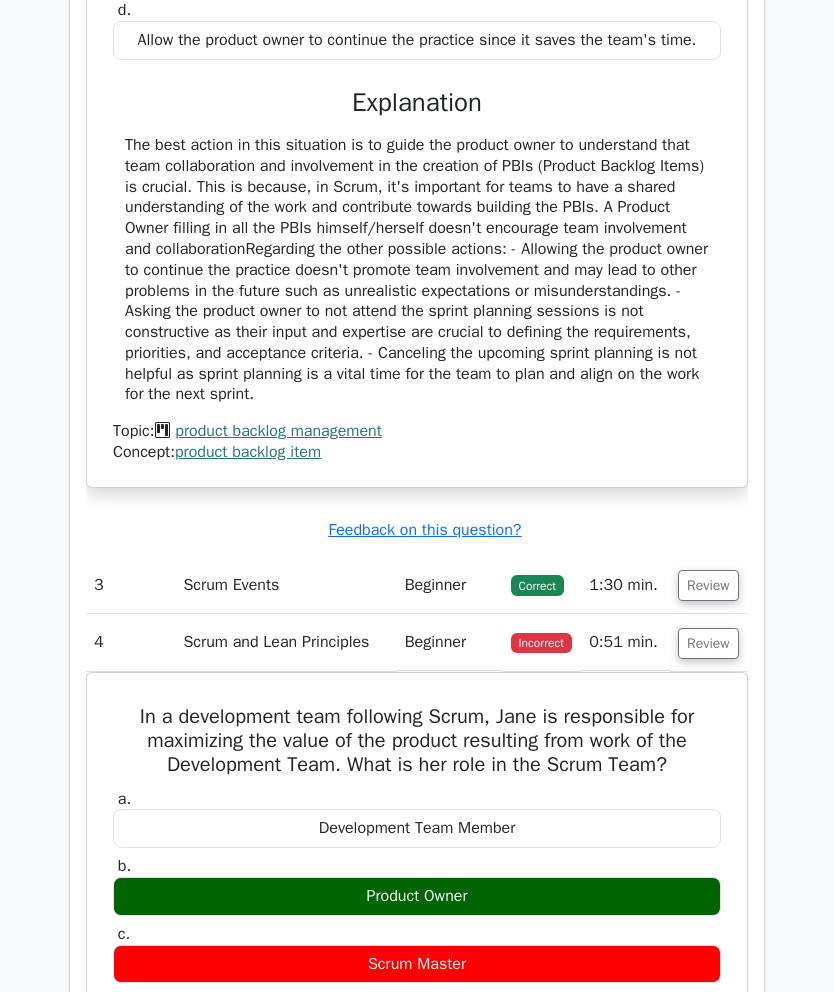 click on "Review" at bounding box center (708, 586) 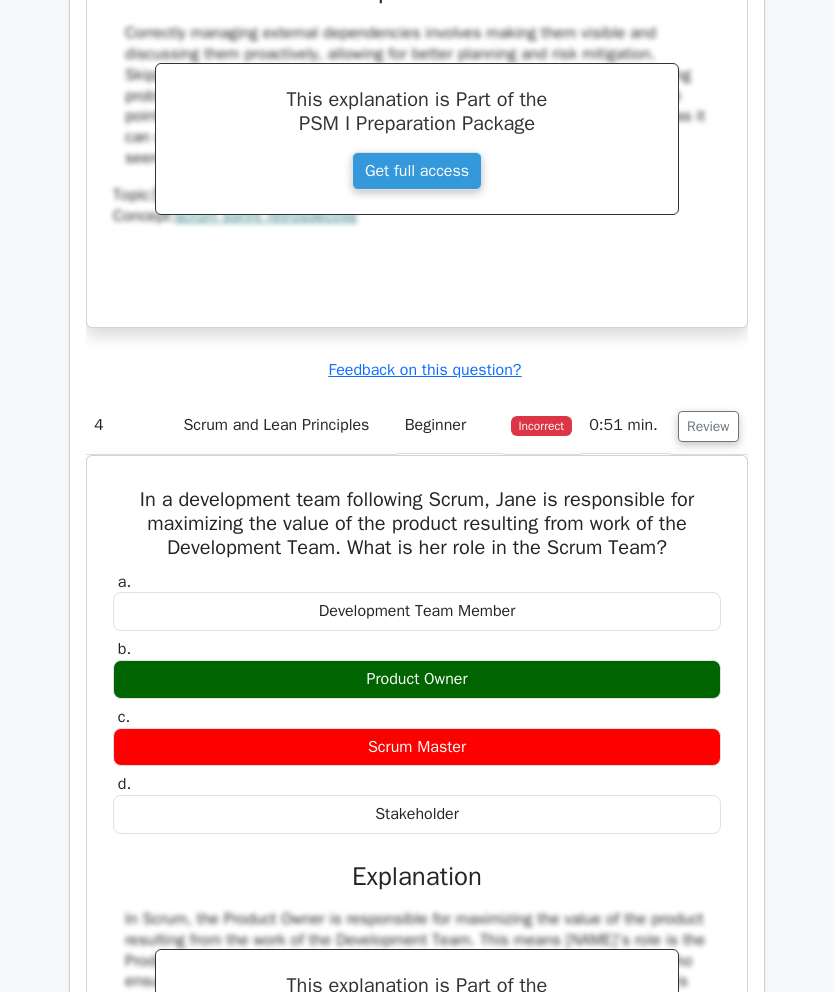 scroll, scrollTop: 4393, scrollLeft: 0, axis: vertical 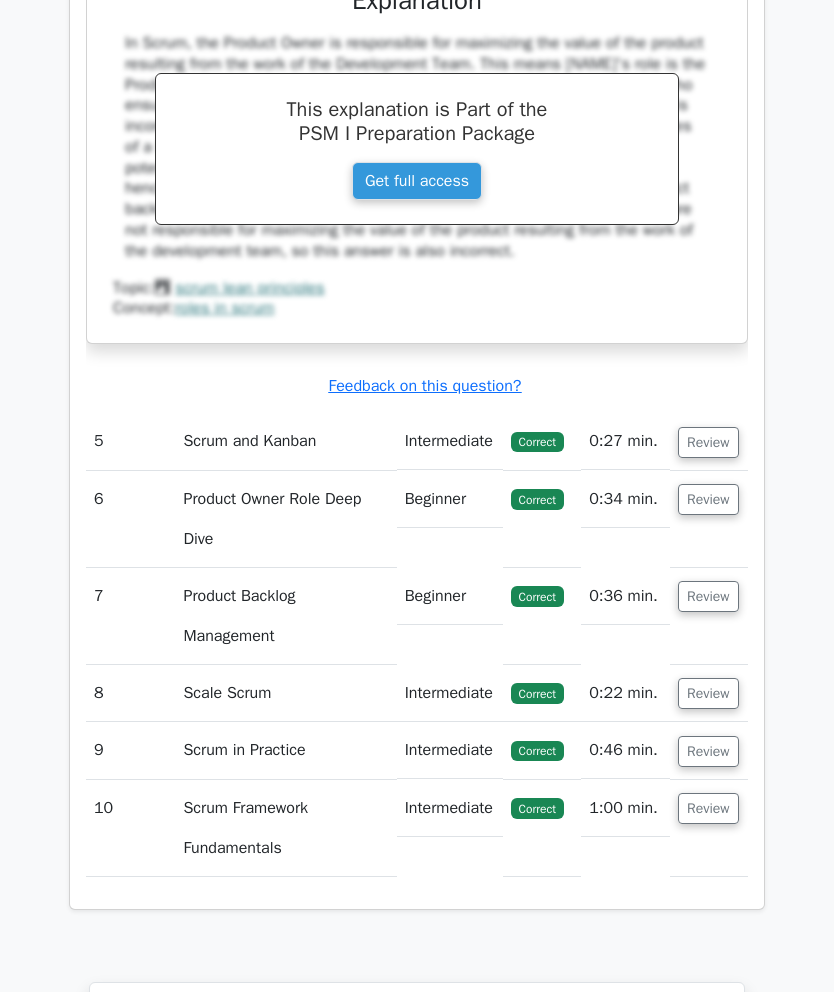 click on "Review" at bounding box center (708, 443) 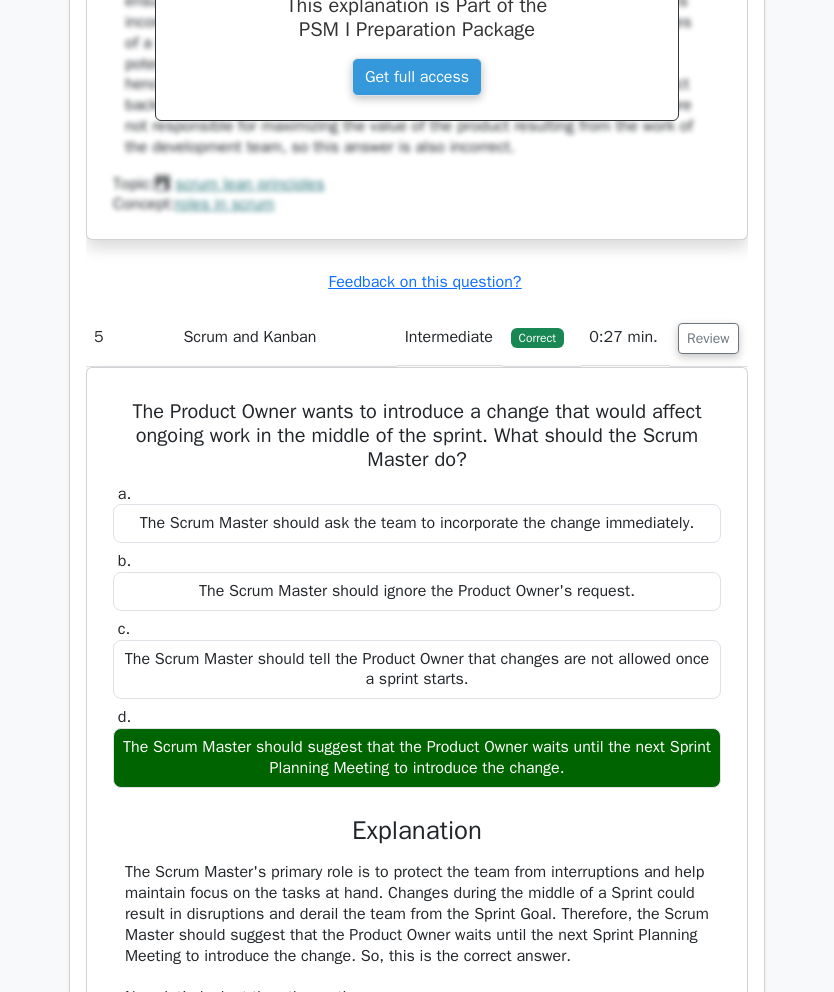 scroll, scrollTop: 5370, scrollLeft: 0, axis: vertical 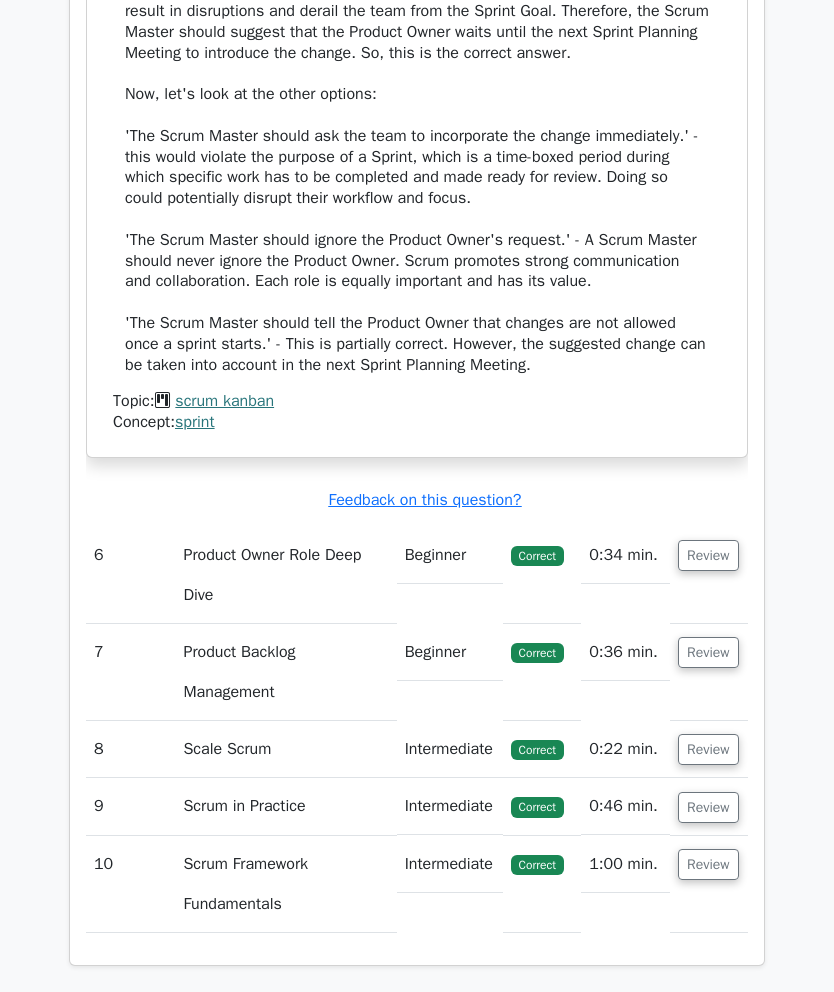 click on "Review" at bounding box center [708, 556] 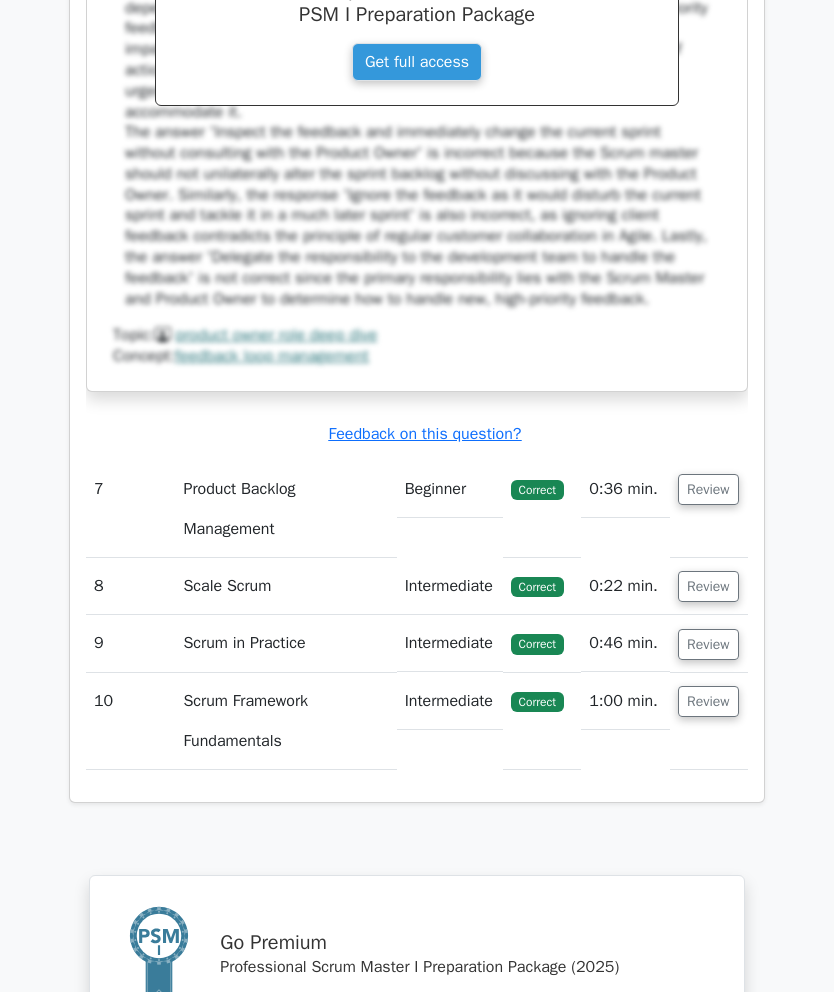 scroll, scrollTop: 7544, scrollLeft: 0, axis: vertical 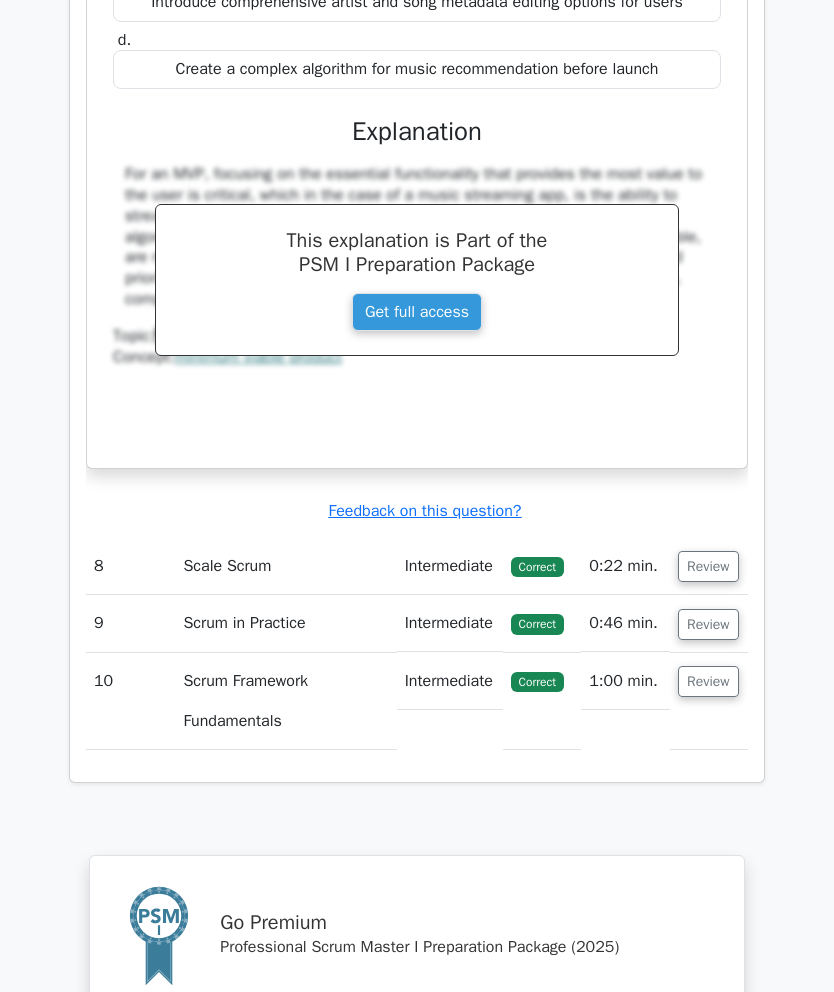 click on "Review" at bounding box center (708, 567) 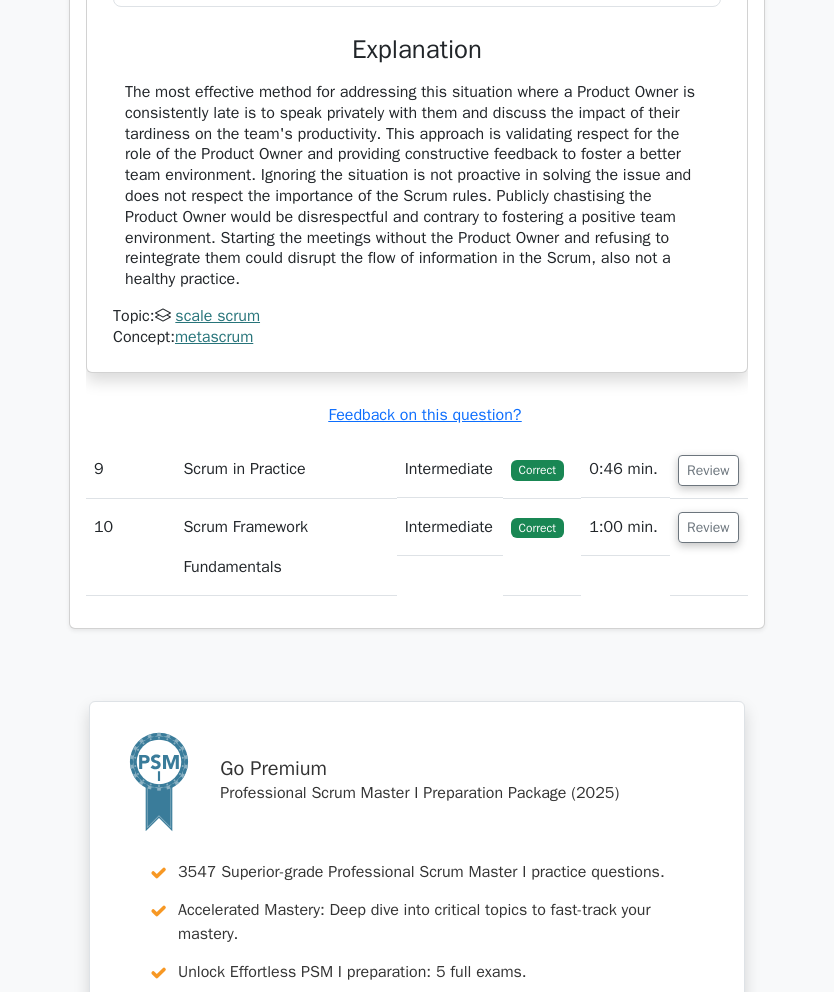scroll, scrollTop: 9420, scrollLeft: 0, axis: vertical 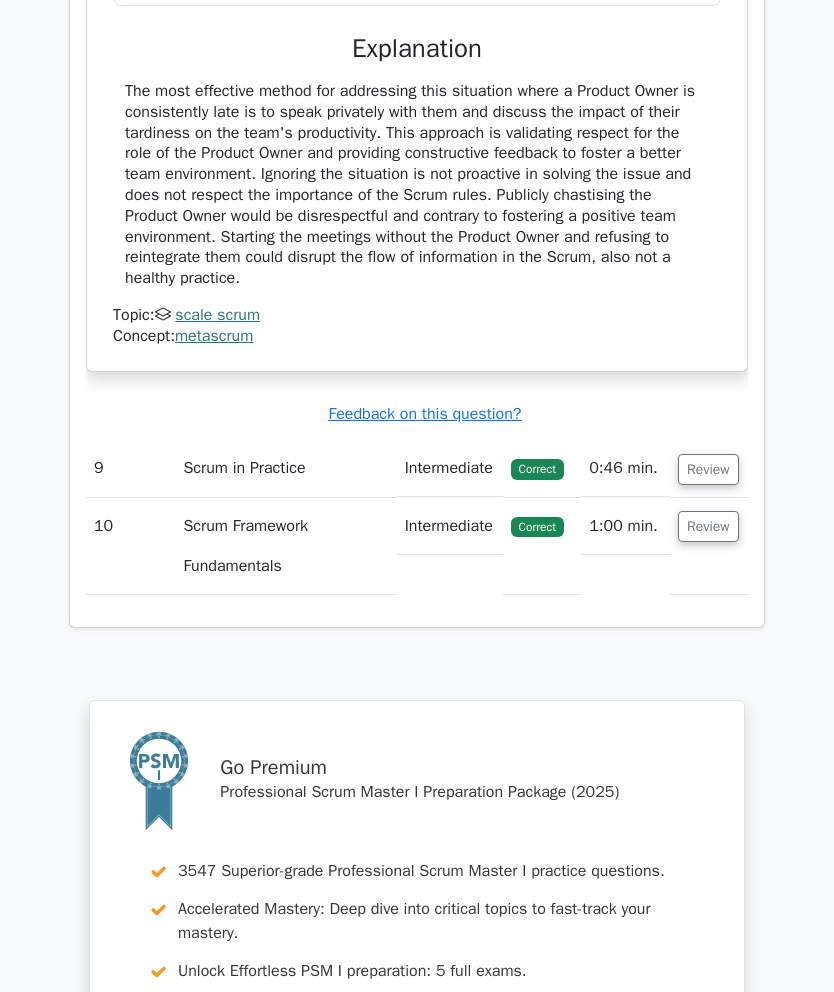 click on "Review" at bounding box center (708, 469) 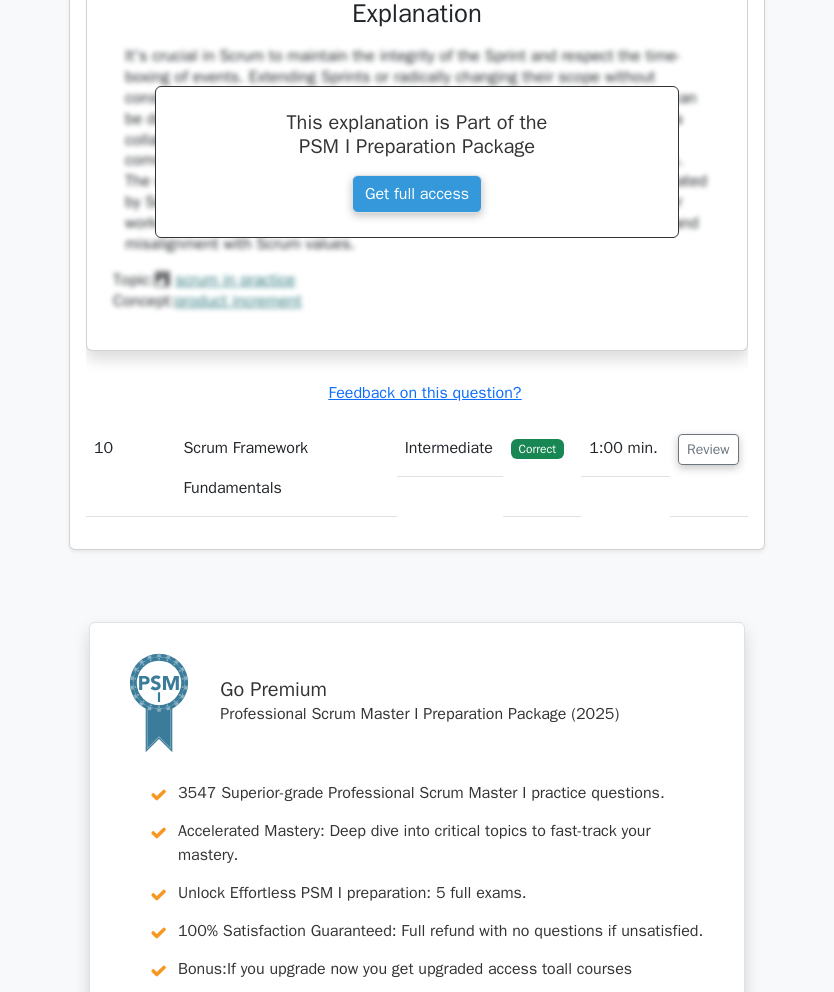 scroll, scrollTop: 10562, scrollLeft: 0, axis: vertical 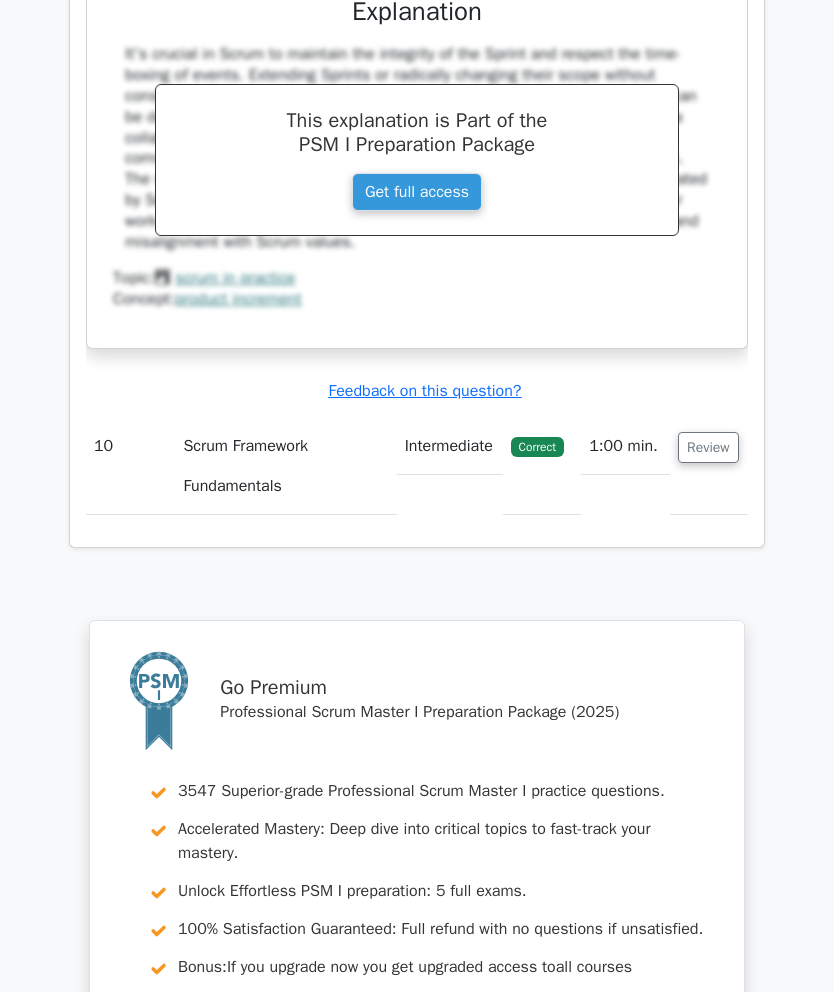 click on "Review" at bounding box center [708, 448] 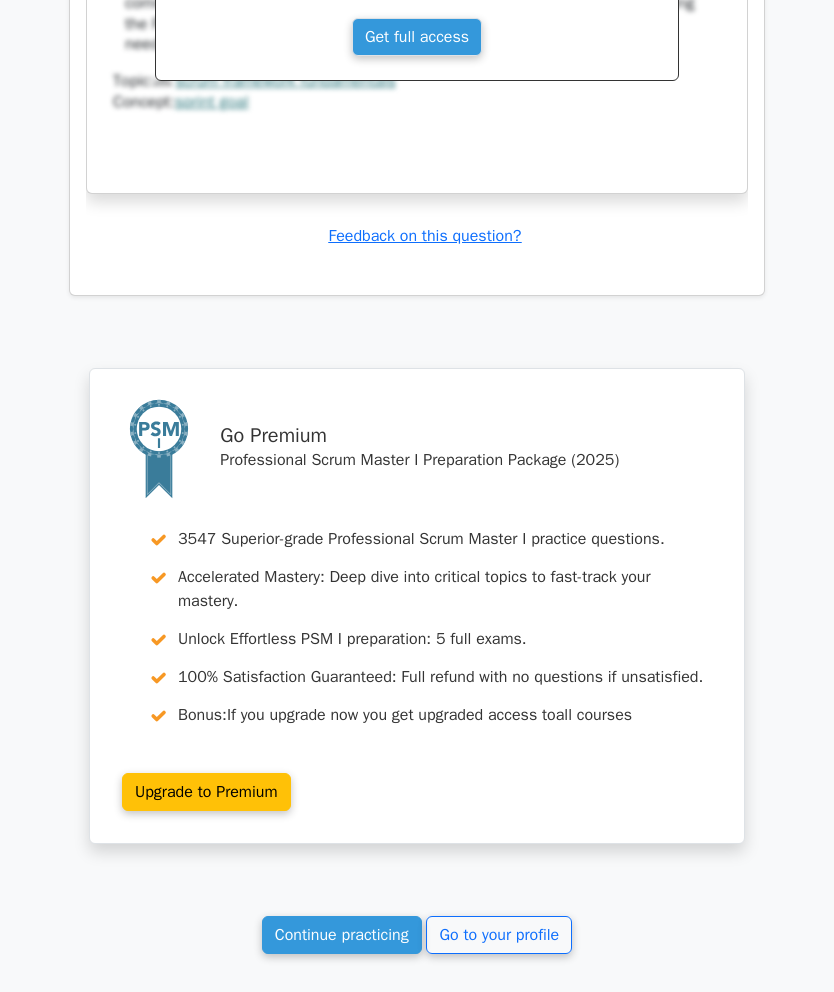 scroll, scrollTop: 11858, scrollLeft: 0, axis: vertical 